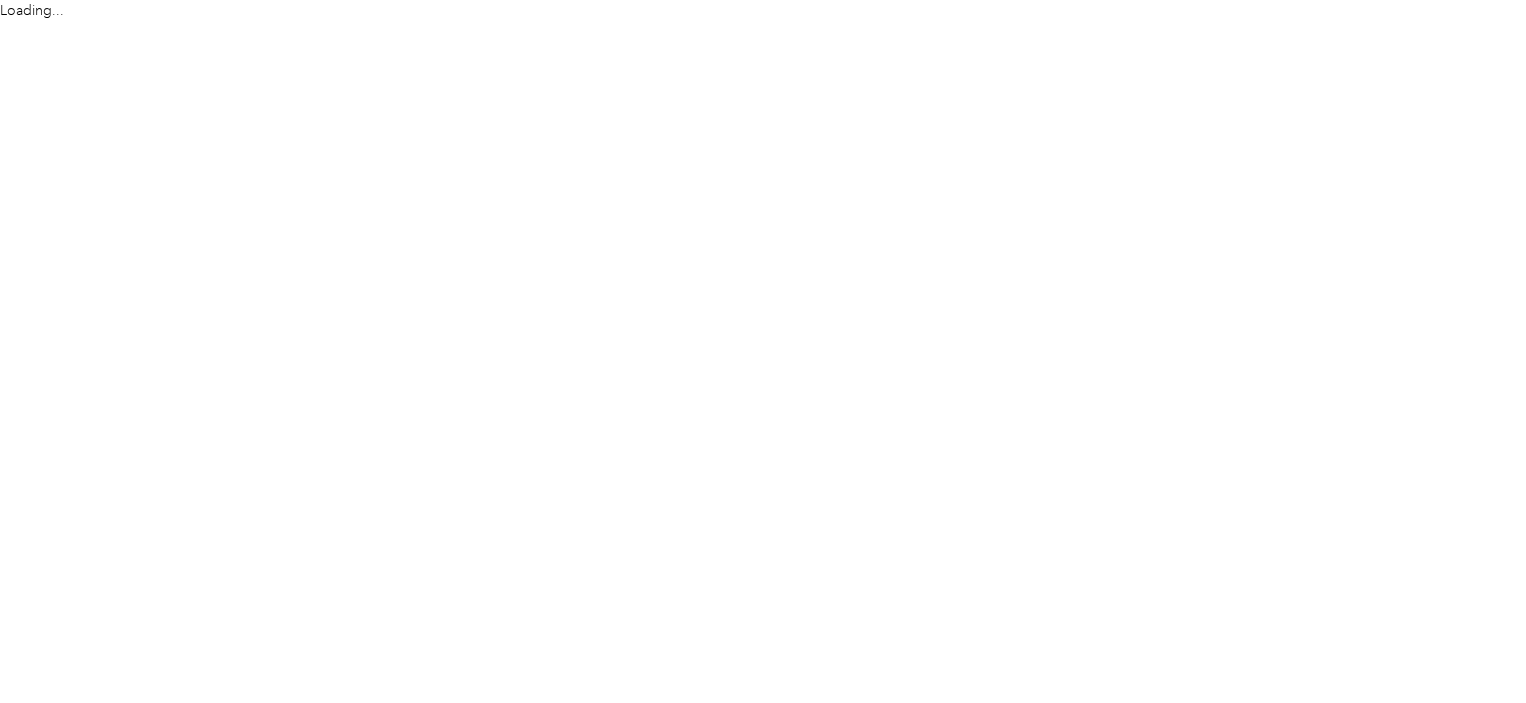scroll, scrollTop: 0, scrollLeft: 0, axis: both 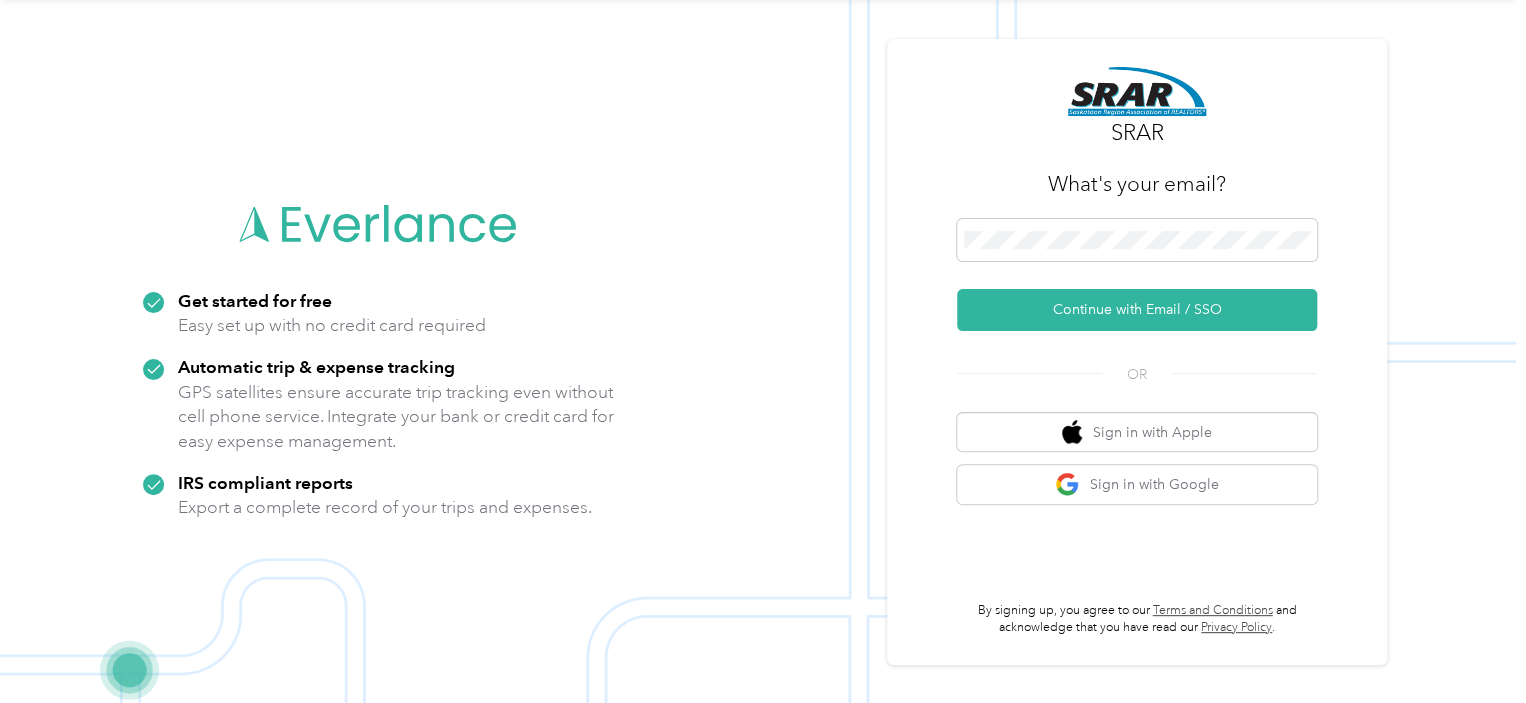 click on "GPS satellites ensure accurate trip tracking even without cell phone service.  Integrate your bank or credit card for easy expense management." at bounding box center (396, 417) 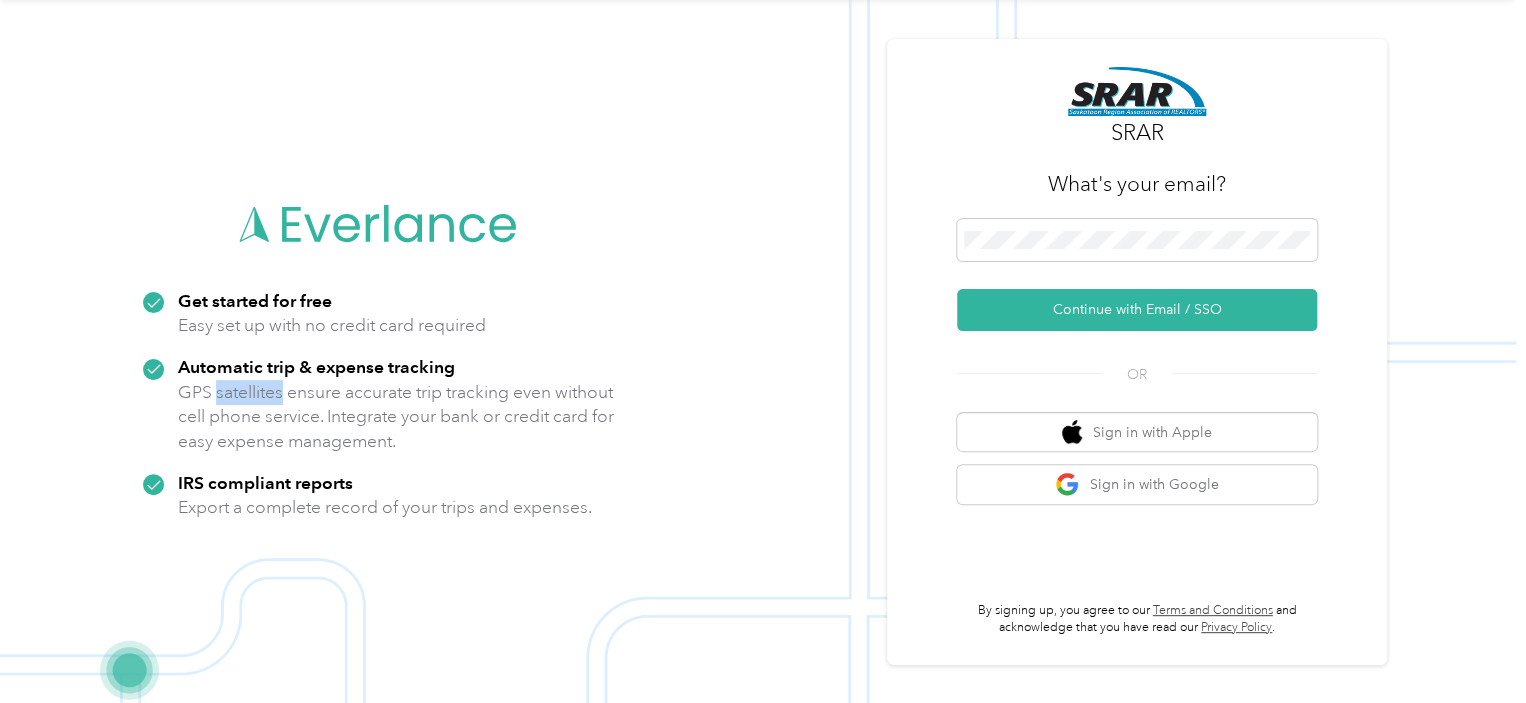 click on "GPS satellites ensure accurate trip tracking even without cell phone service.  Integrate your bank or credit card for easy expense management." at bounding box center [396, 417] 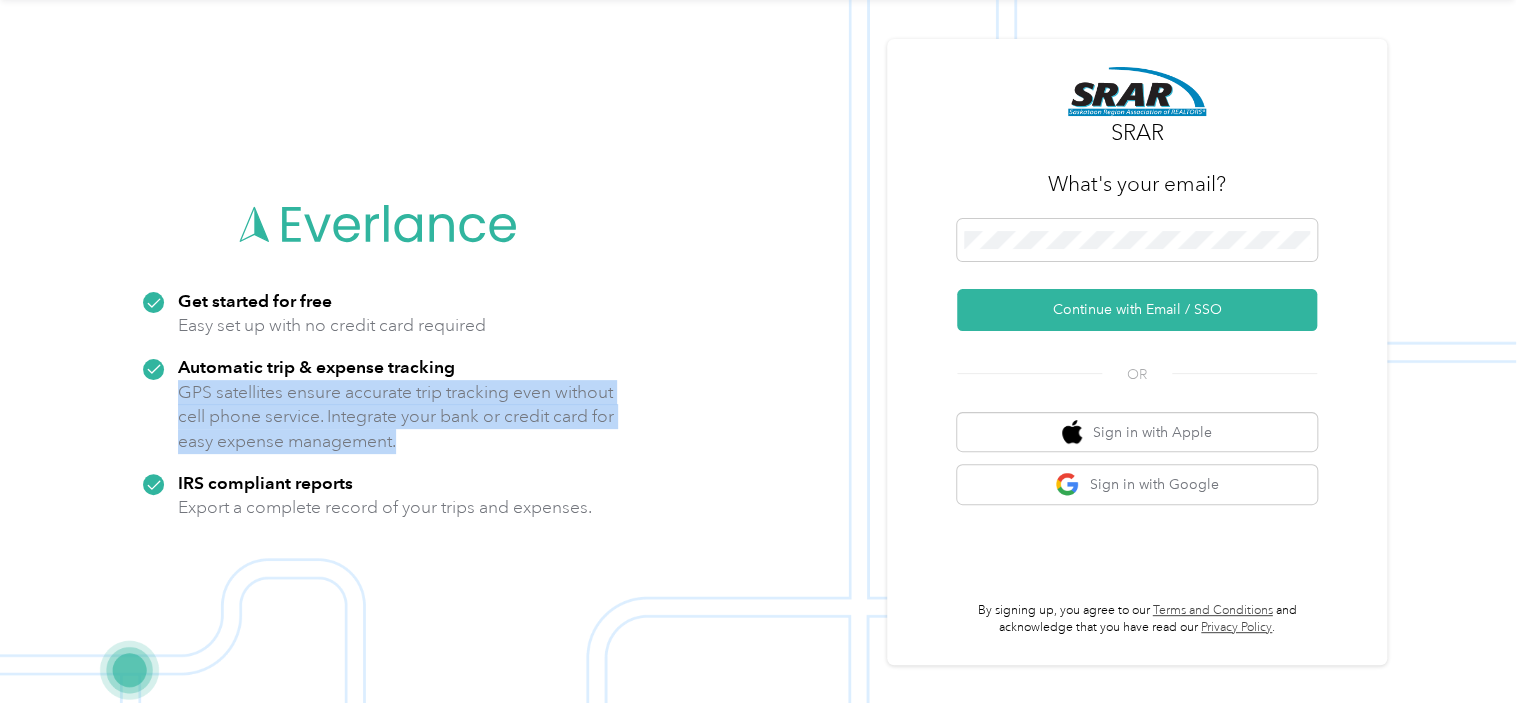 click on "GPS satellites ensure accurate trip tracking even without cell phone service.  Integrate your bank or credit card for easy expense management." at bounding box center (396, 417) 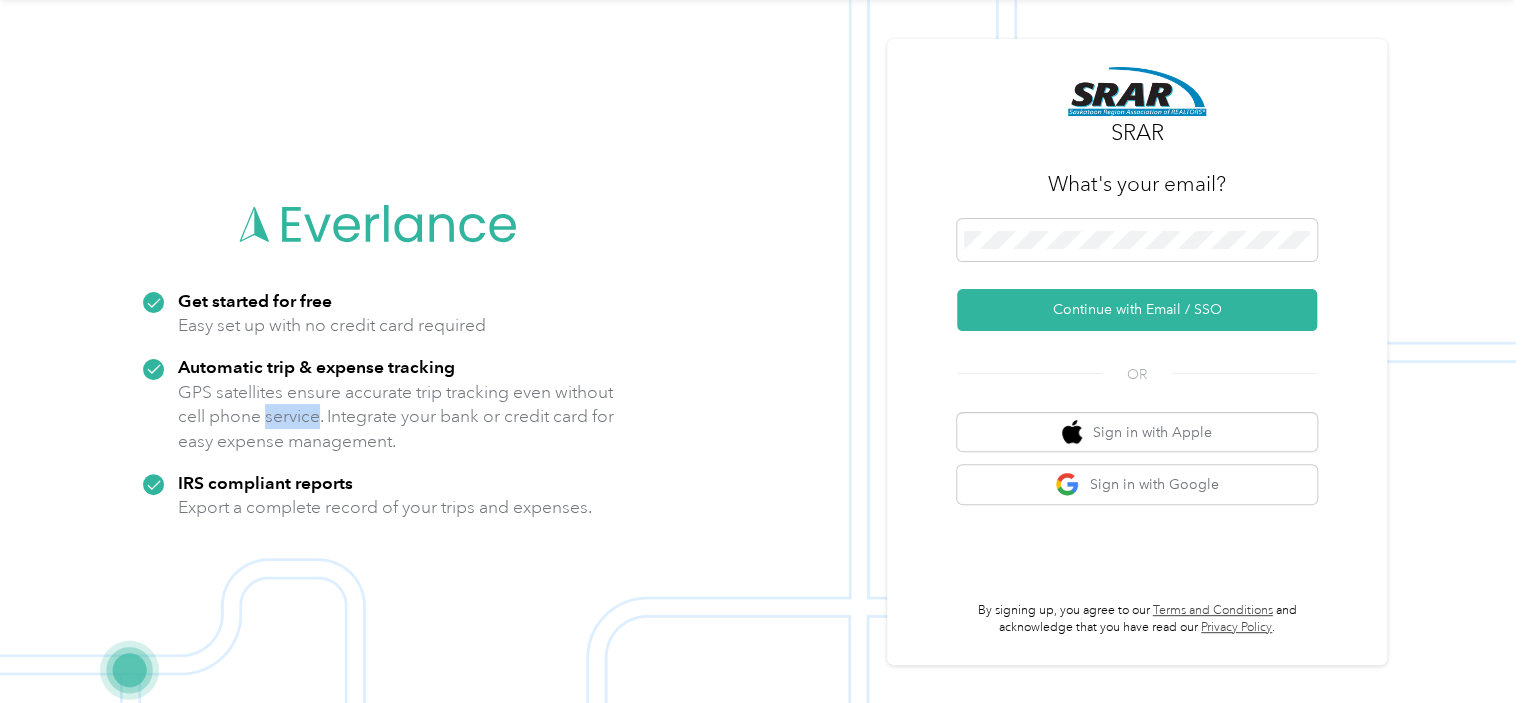 click on "GPS satellites ensure accurate trip tracking even without cell phone service.  Integrate your bank or credit card for easy expense management." at bounding box center (396, 417) 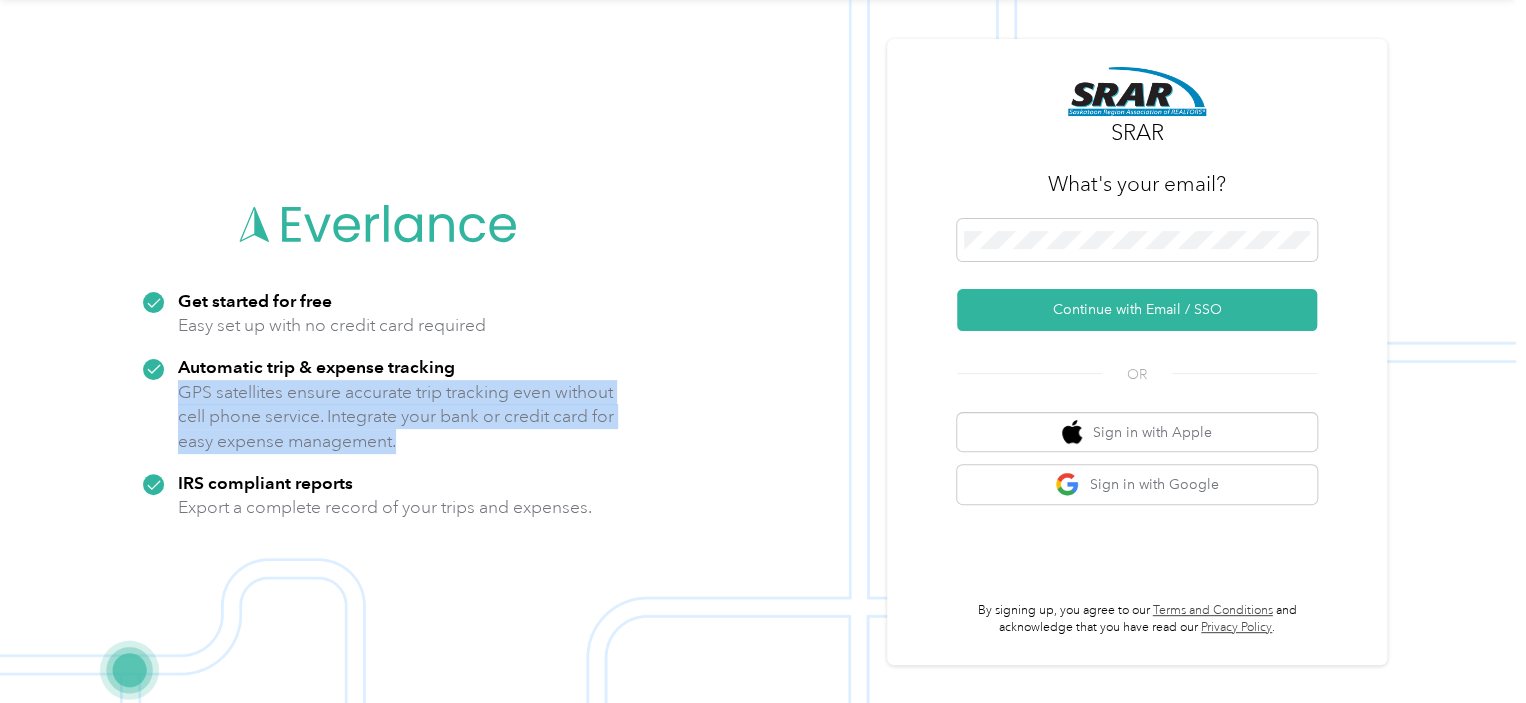 click on "GPS satellites ensure accurate trip tracking even without cell phone service.  Integrate your bank or credit card for easy expense management." at bounding box center (396, 417) 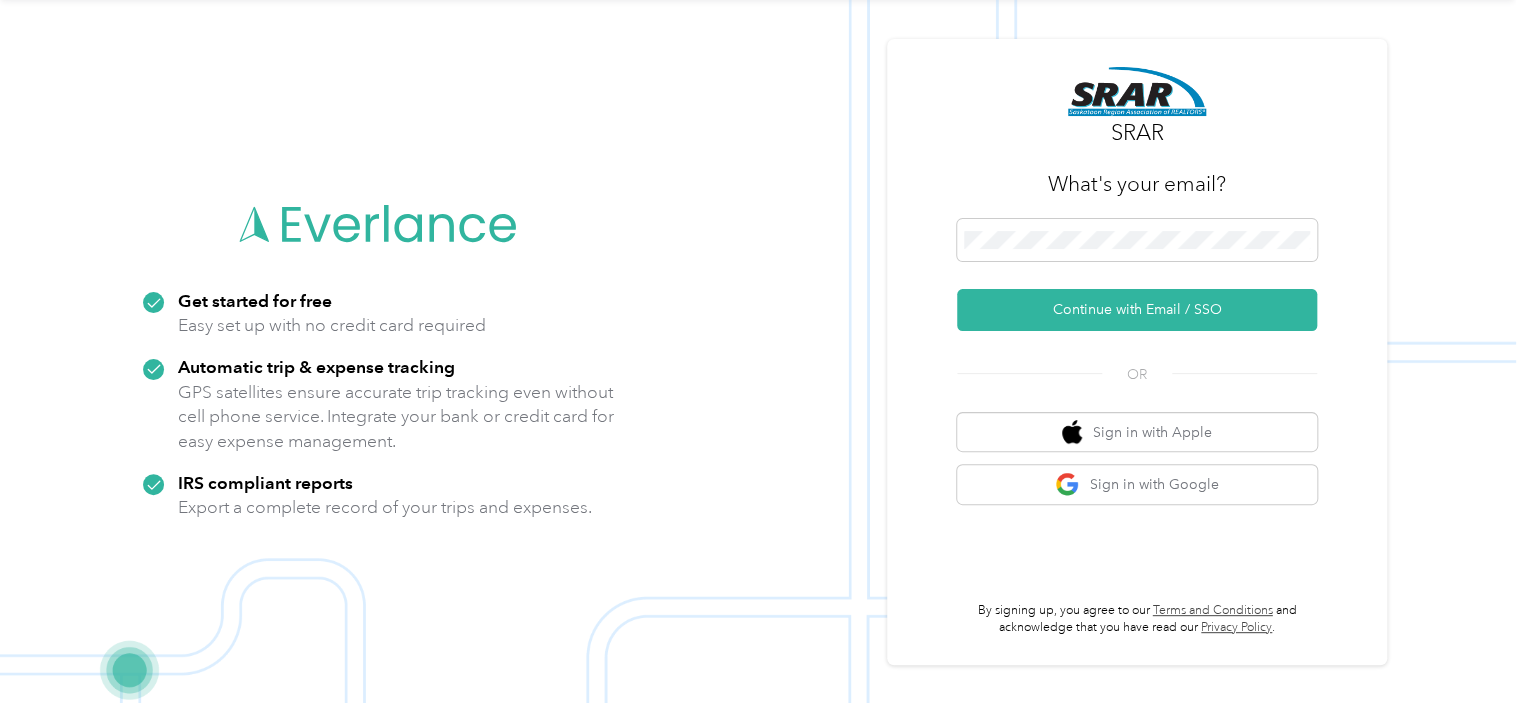 click on "Export a complete record of your trips and expenses." at bounding box center [385, 507] 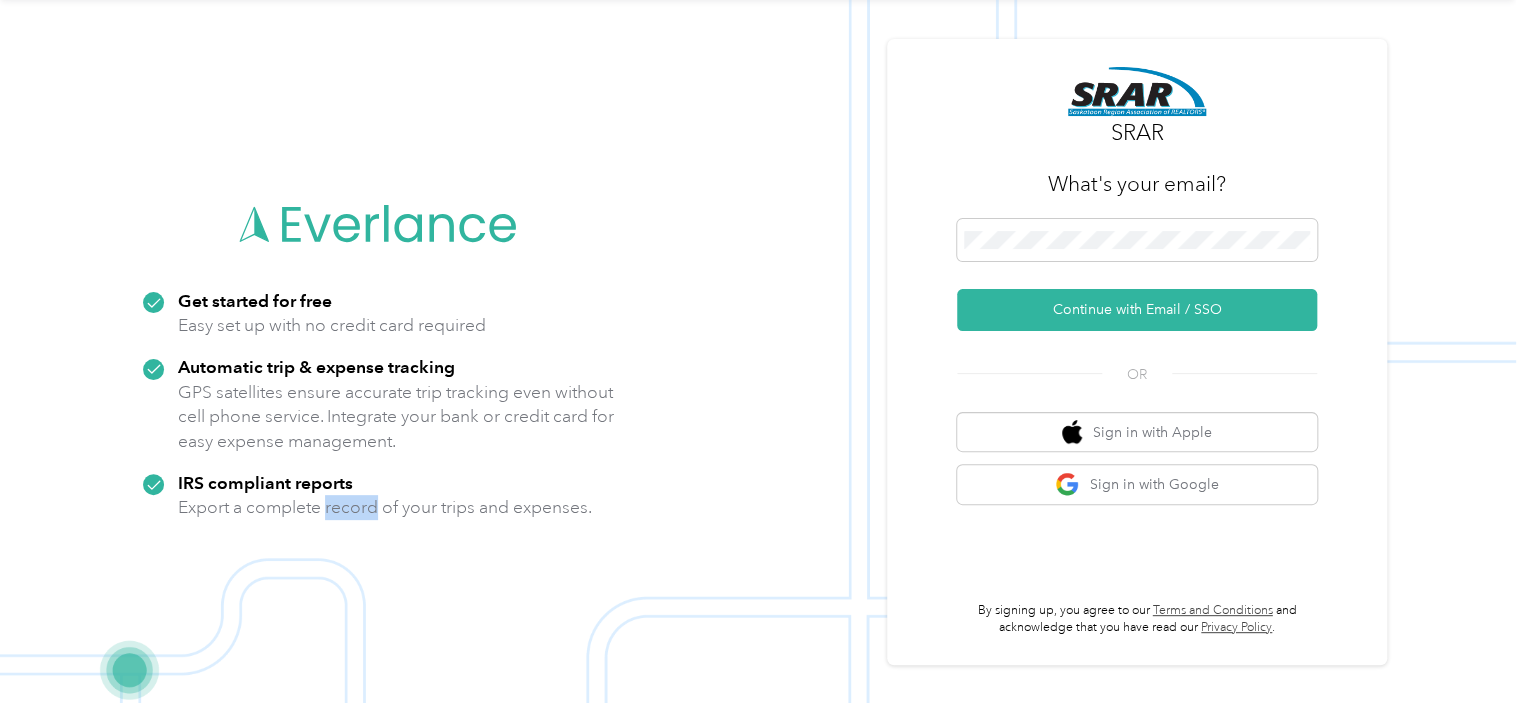 click on "Export a complete record of your trips and expenses." at bounding box center [385, 507] 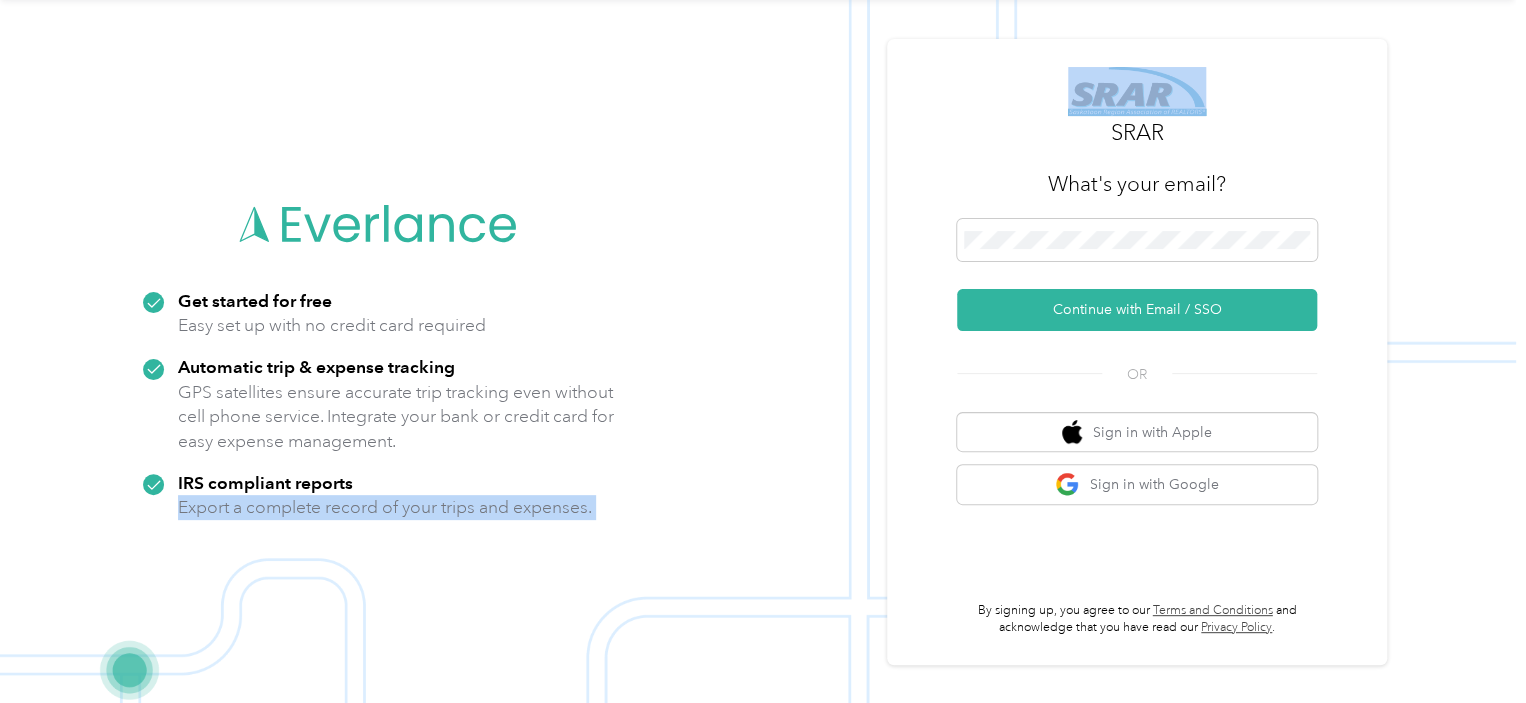 click on "Export a complete record of your trips and expenses." at bounding box center [385, 507] 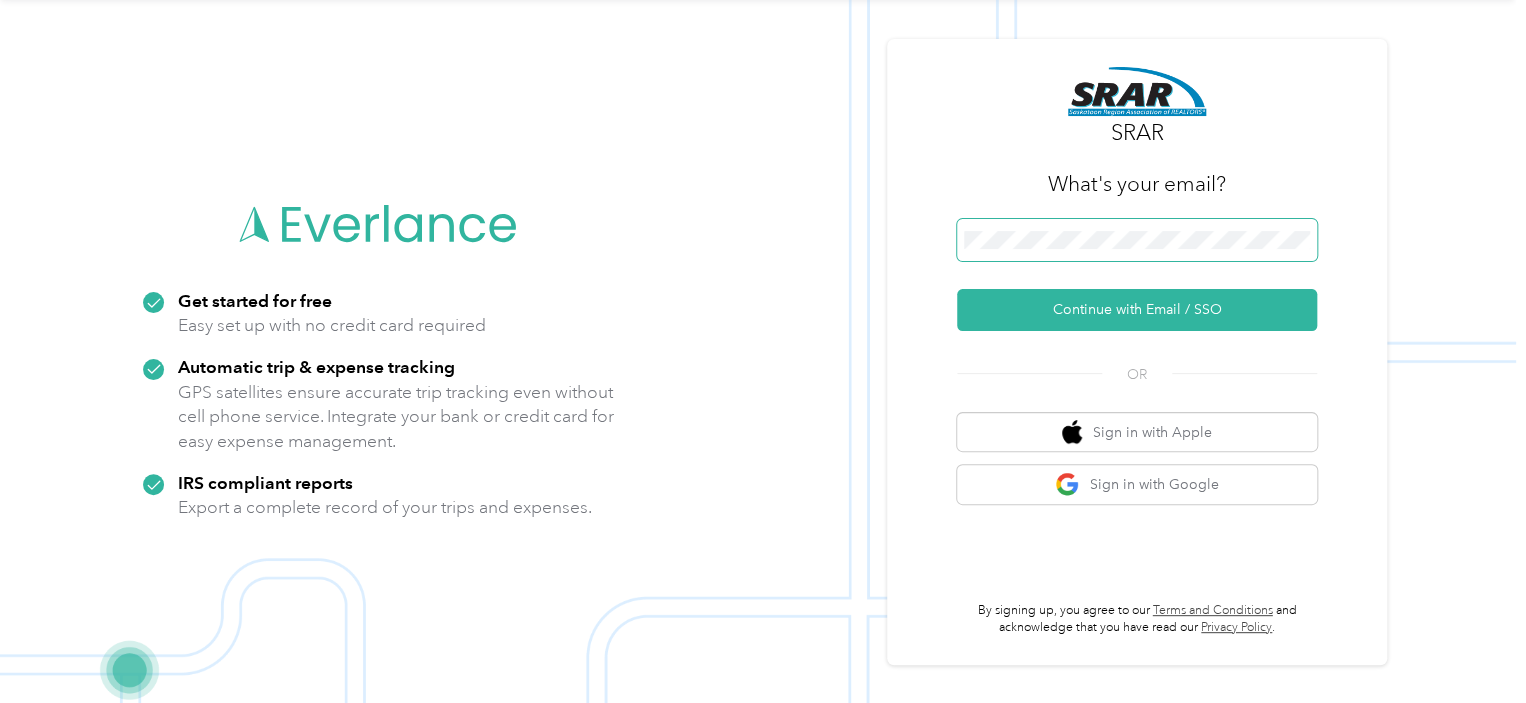 click at bounding box center (1137, 240) 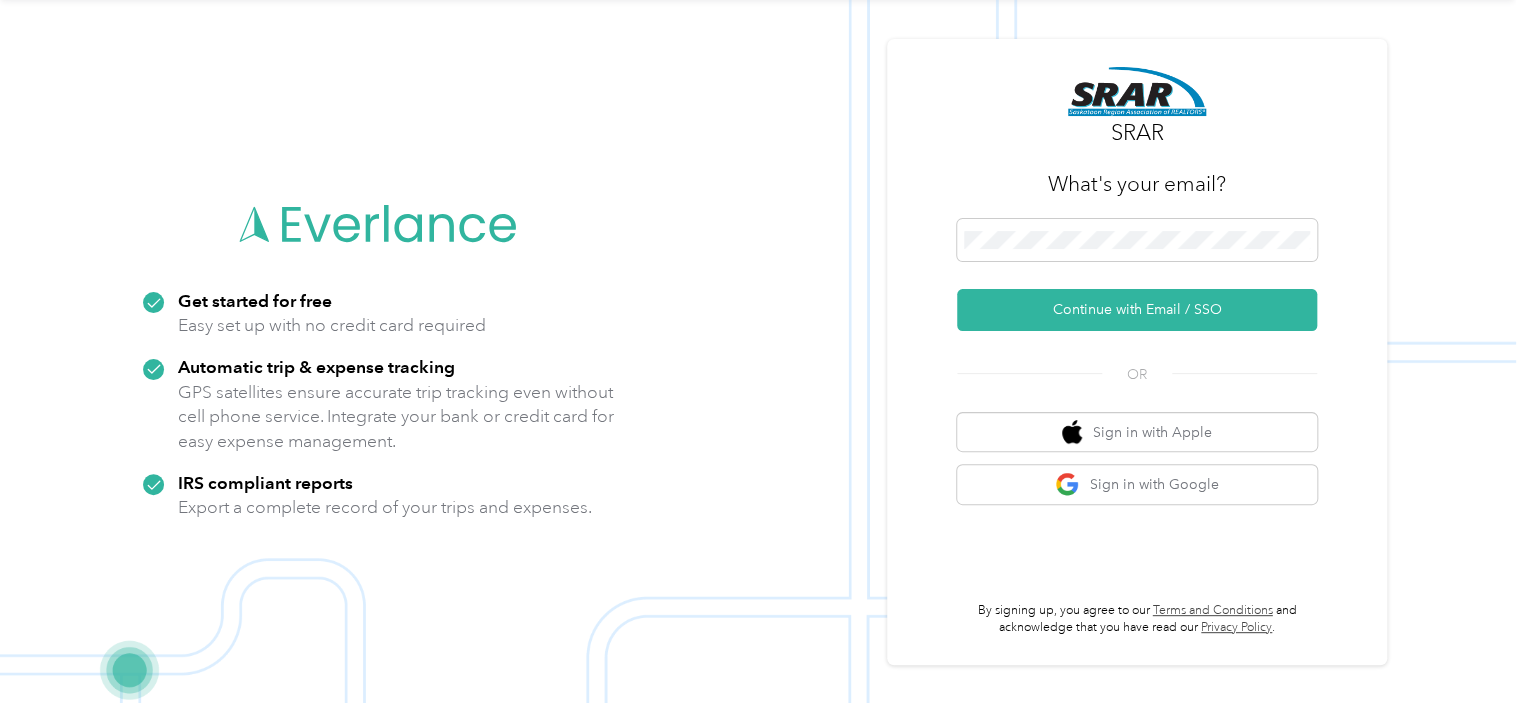 click on "What's your email?" at bounding box center (1137, 184) 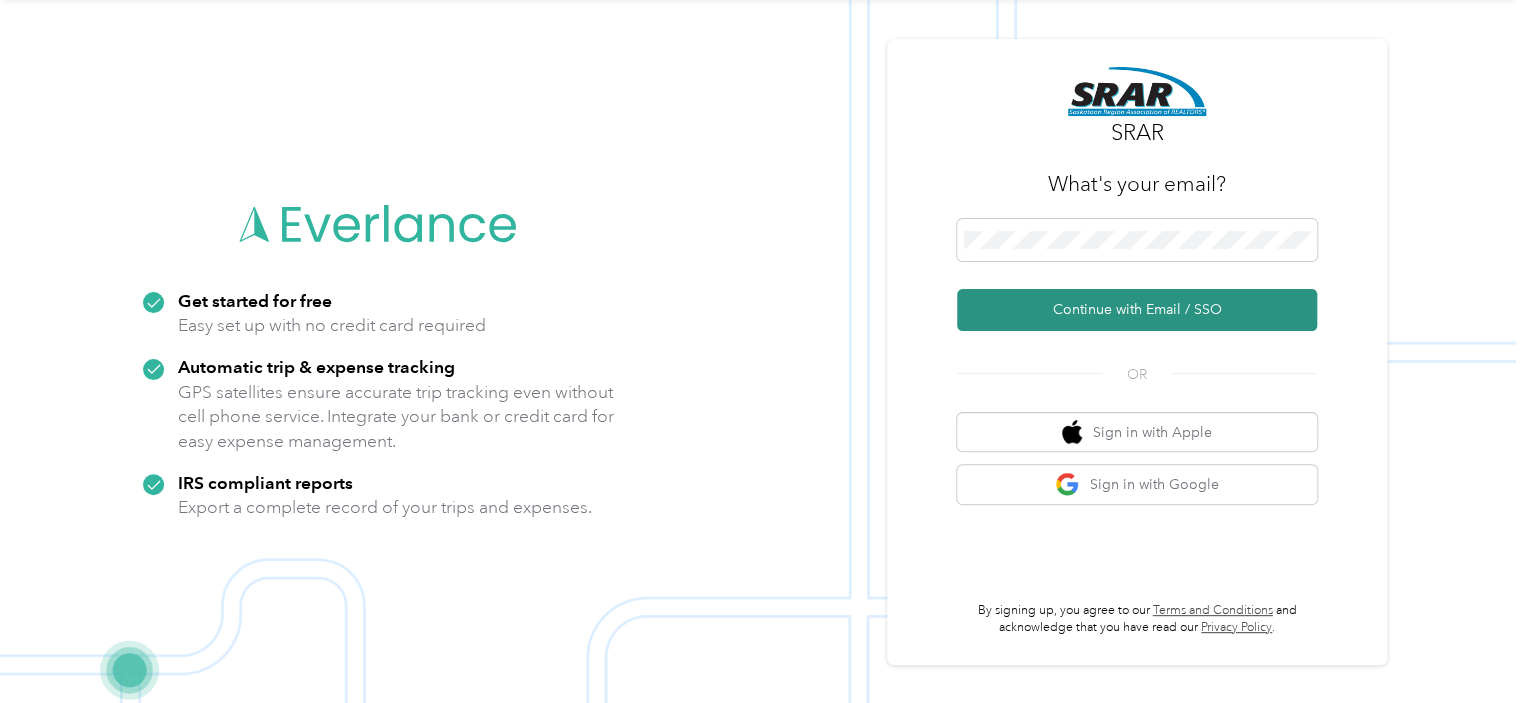 click on "Continue with Email / SSO" at bounding box center [1137, 310] 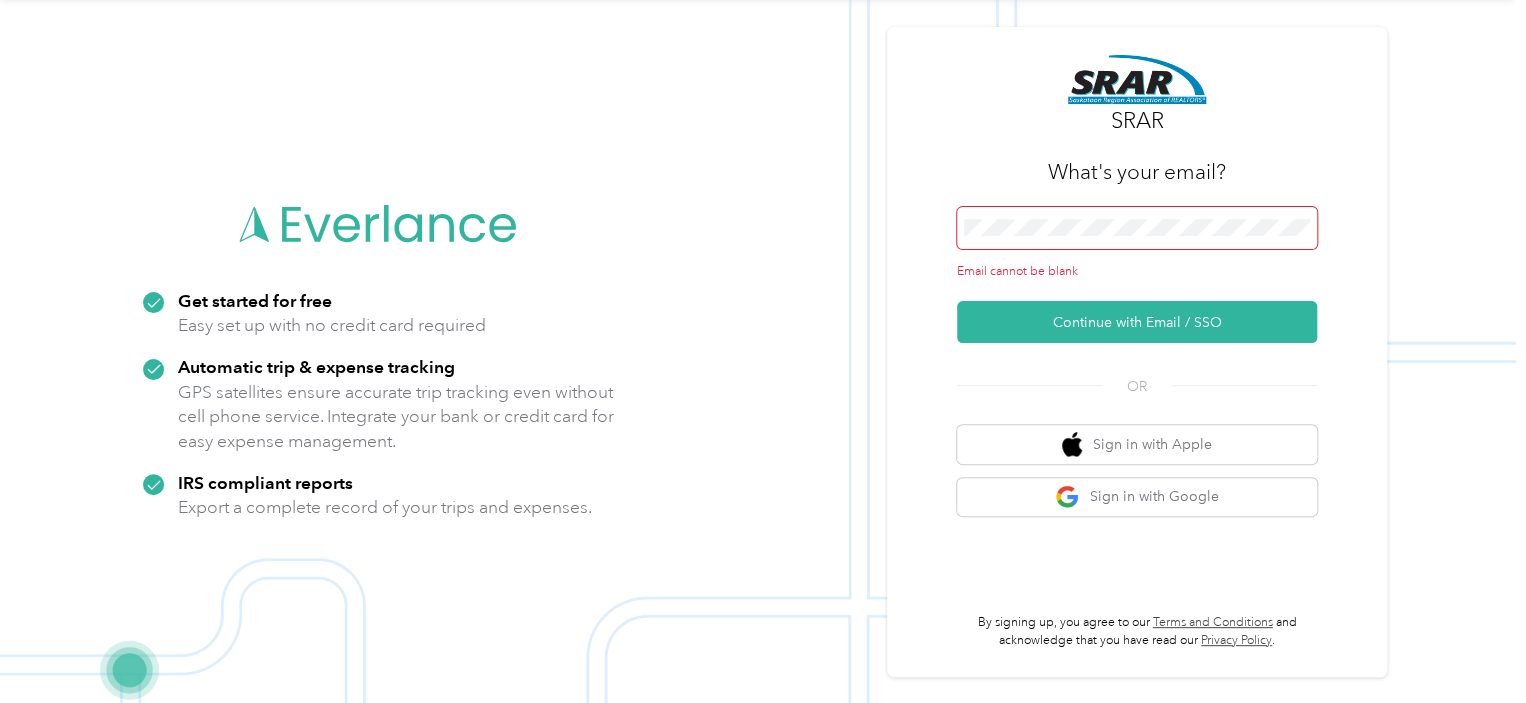 click at bounding box center [1137, 228] 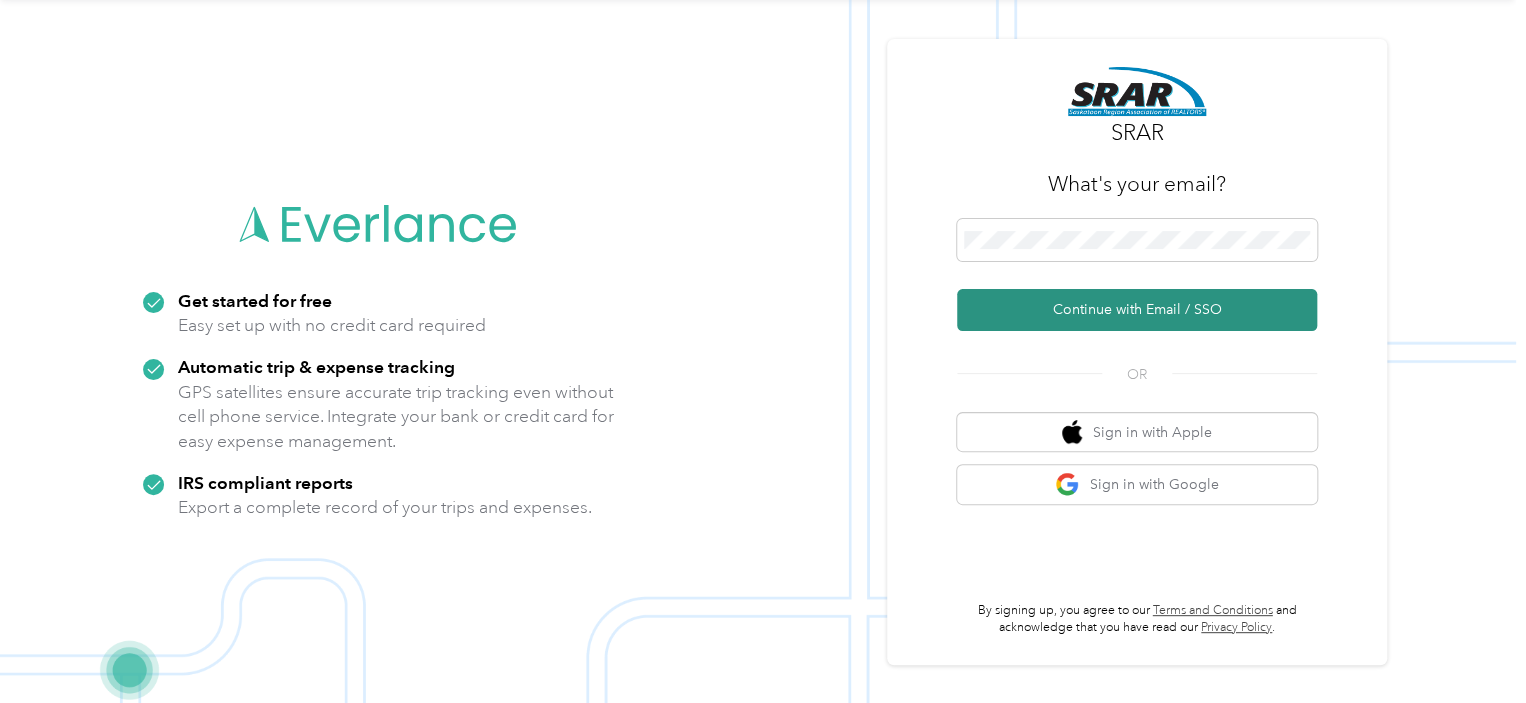 click on "Continue with Email / SSO" at bounding box center (1137, 310) 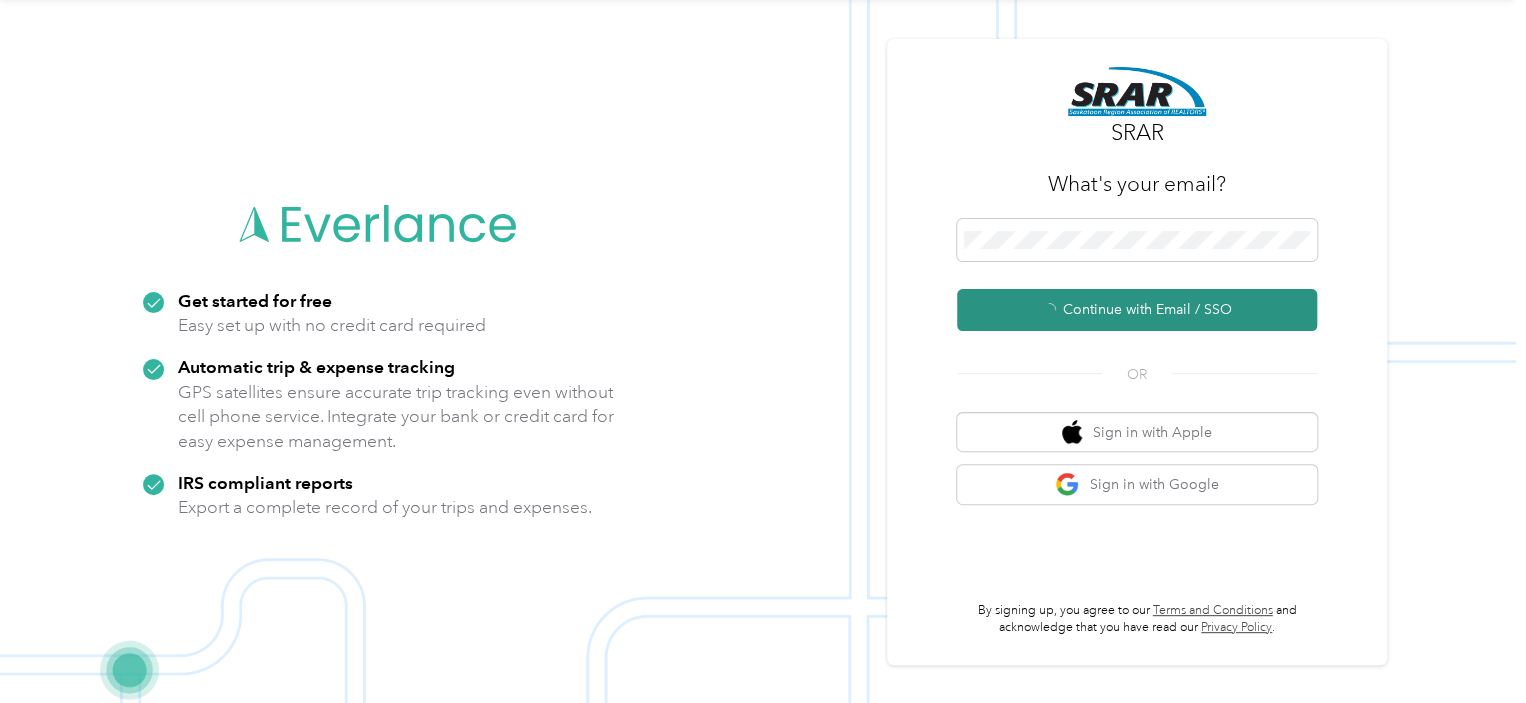 scroll, scrollTop: 0, scrollLeft: 0, axis: both 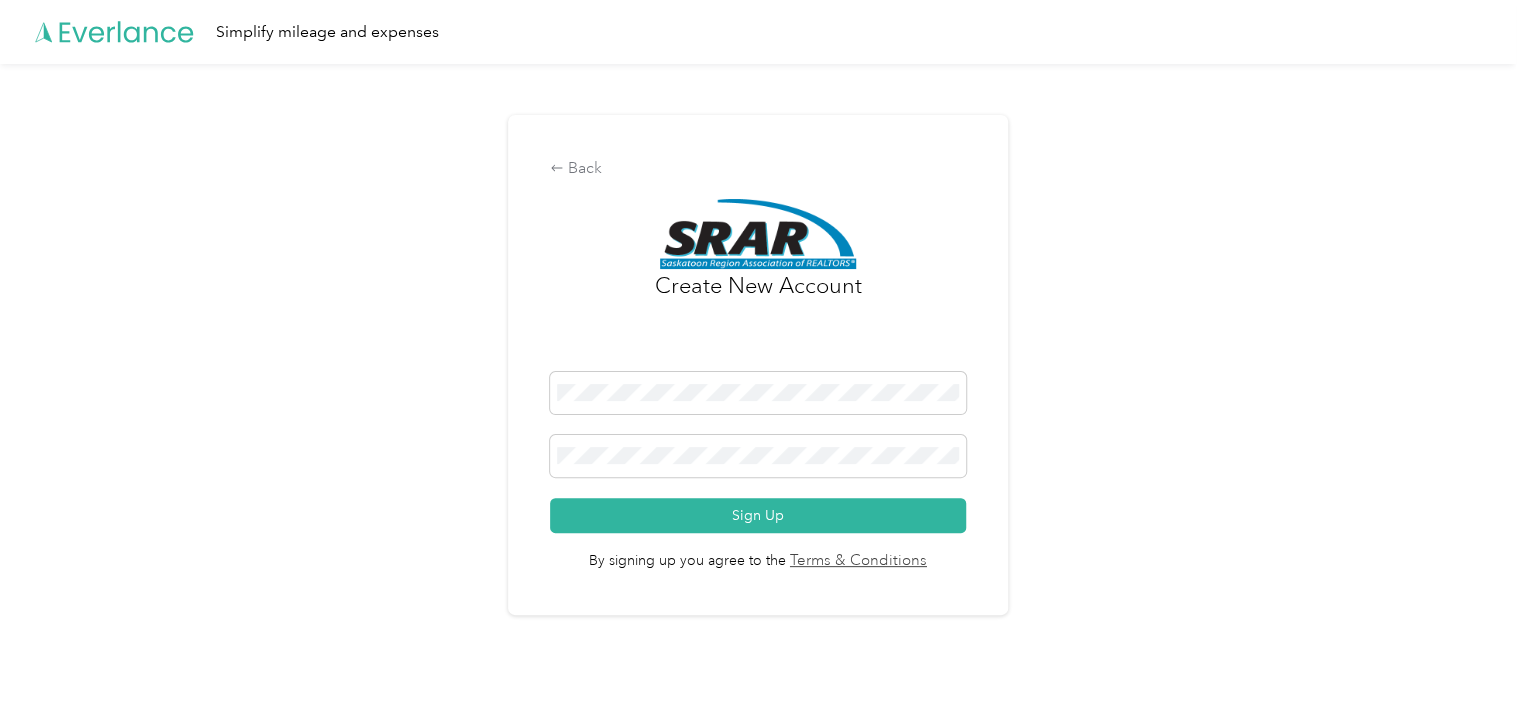 click at bounding box center (758, 396) 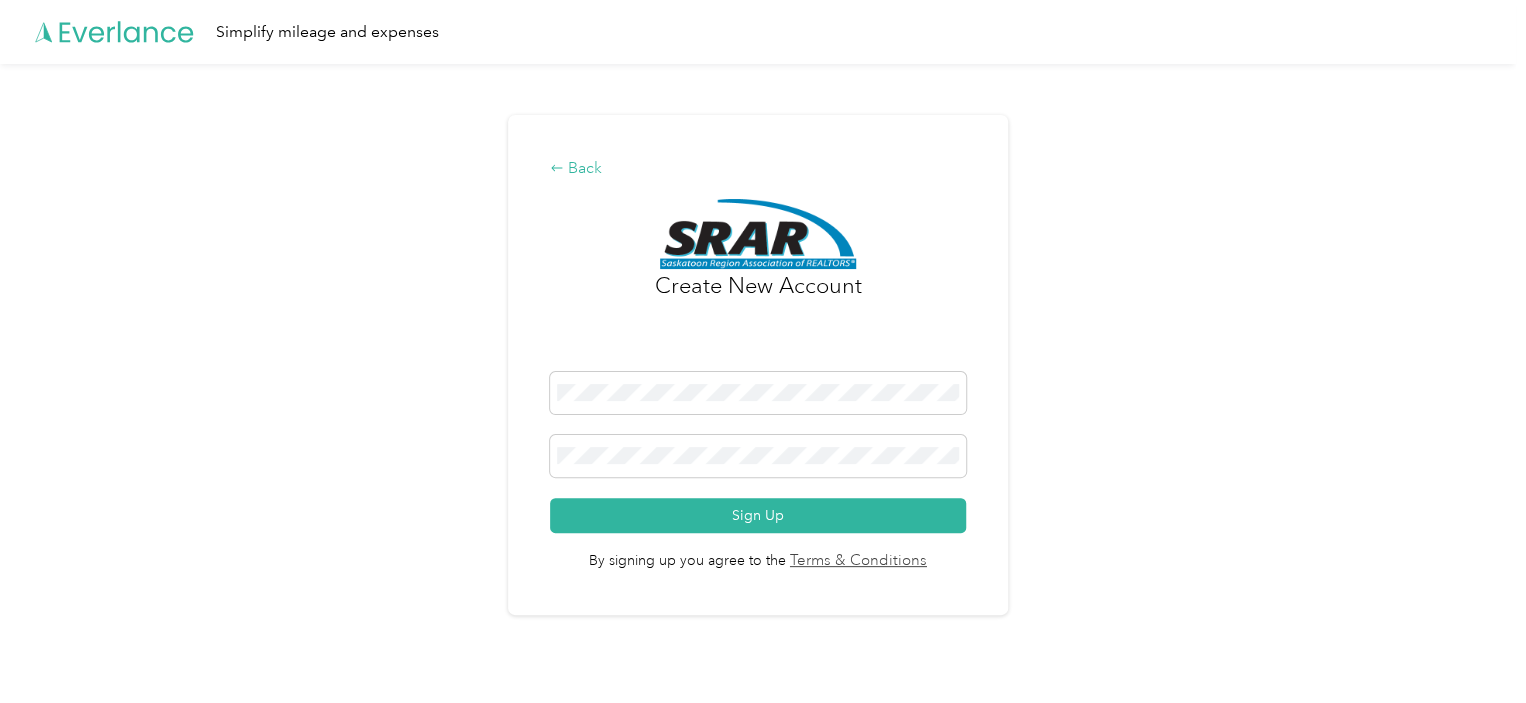 click on "Back" at bounding box center (758, 169) 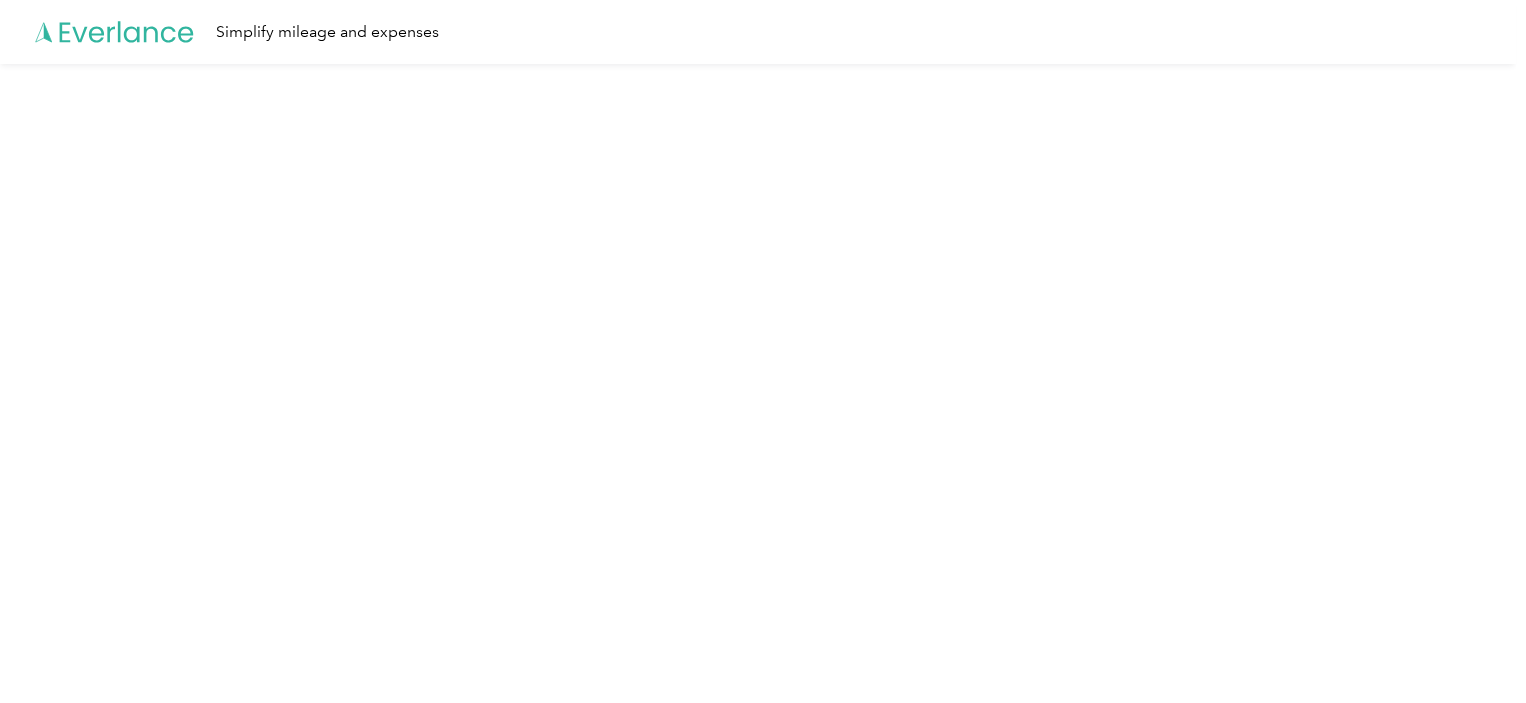 click on "Simplify mileage and expenses" at bounding box center (758, 351) 